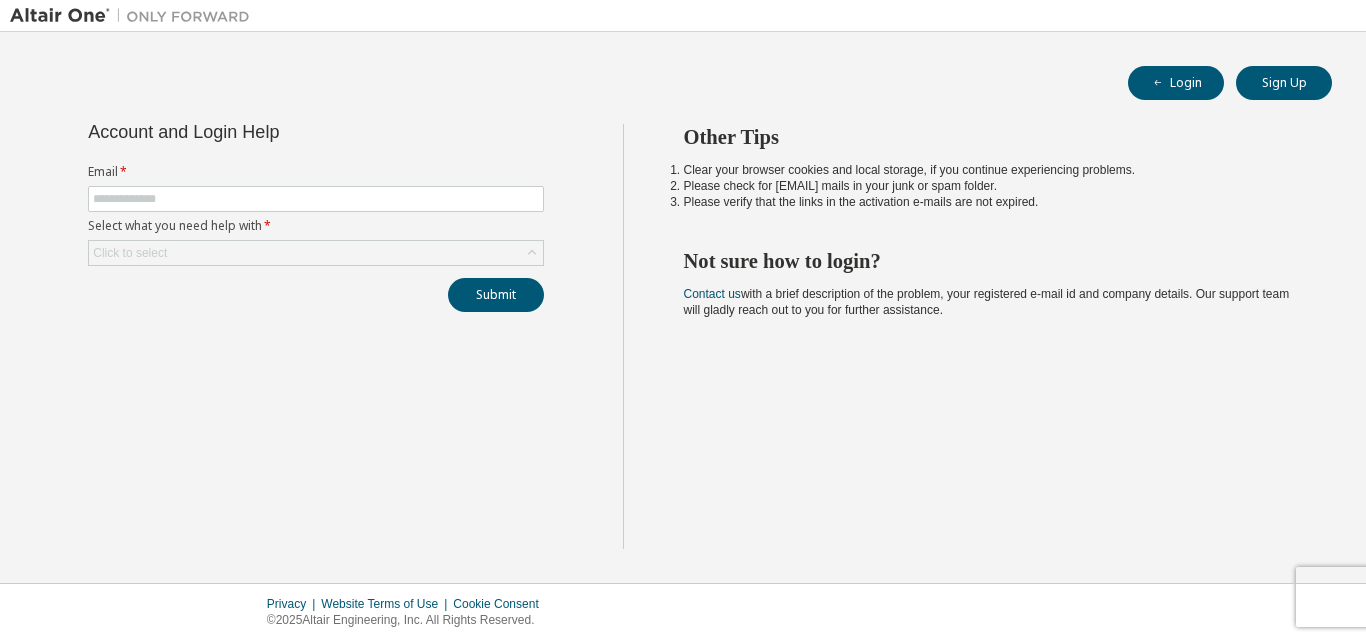 scroll, scrollTop: 0, scrollLeft: 0, axis: both 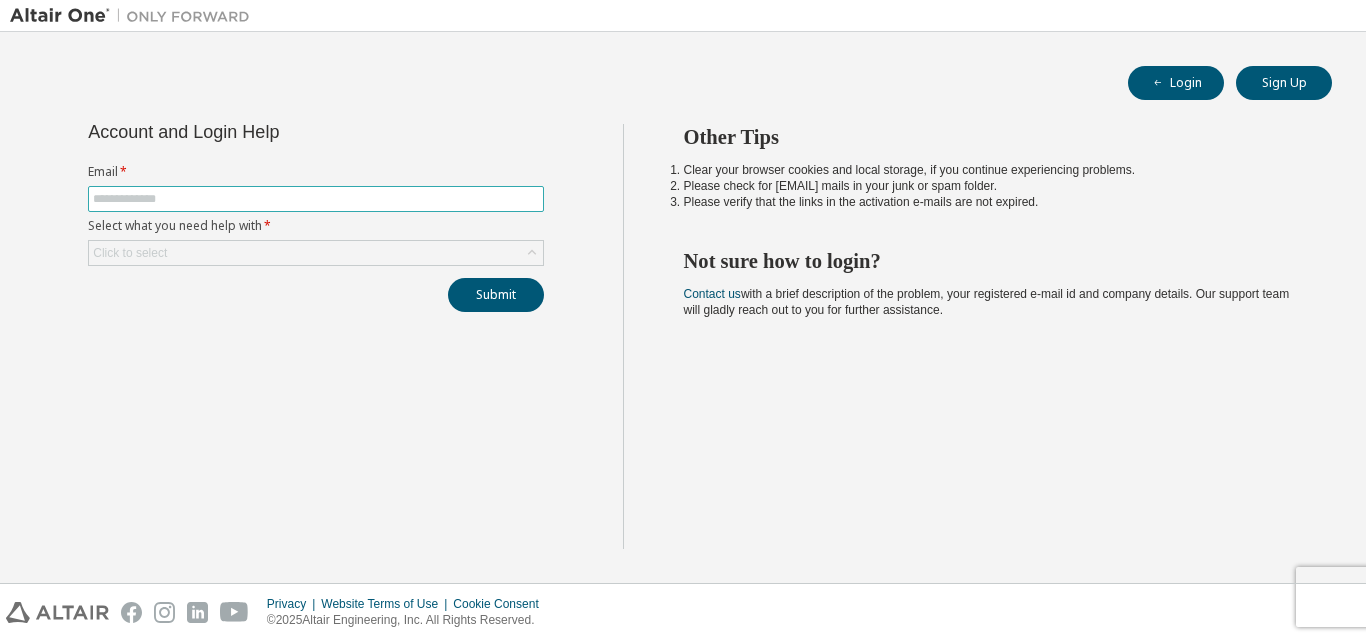 click at bounding box center [316, 199] 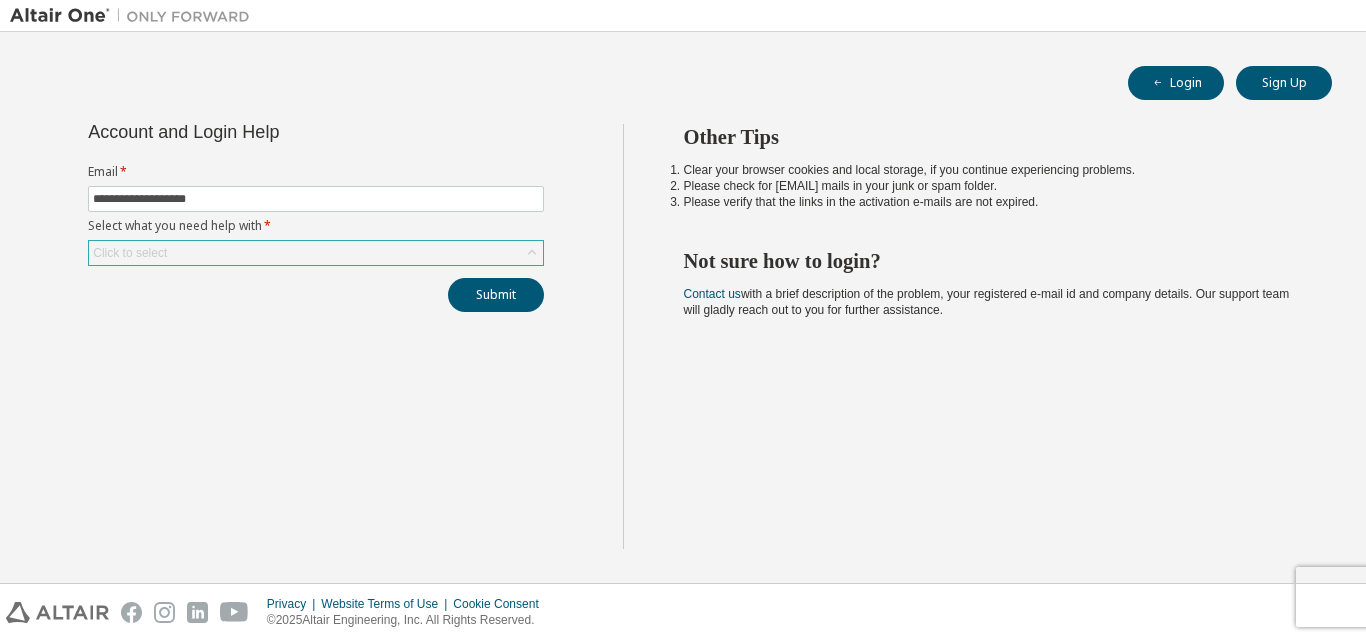 click on "Click to select" at bounding box center [316, 253] 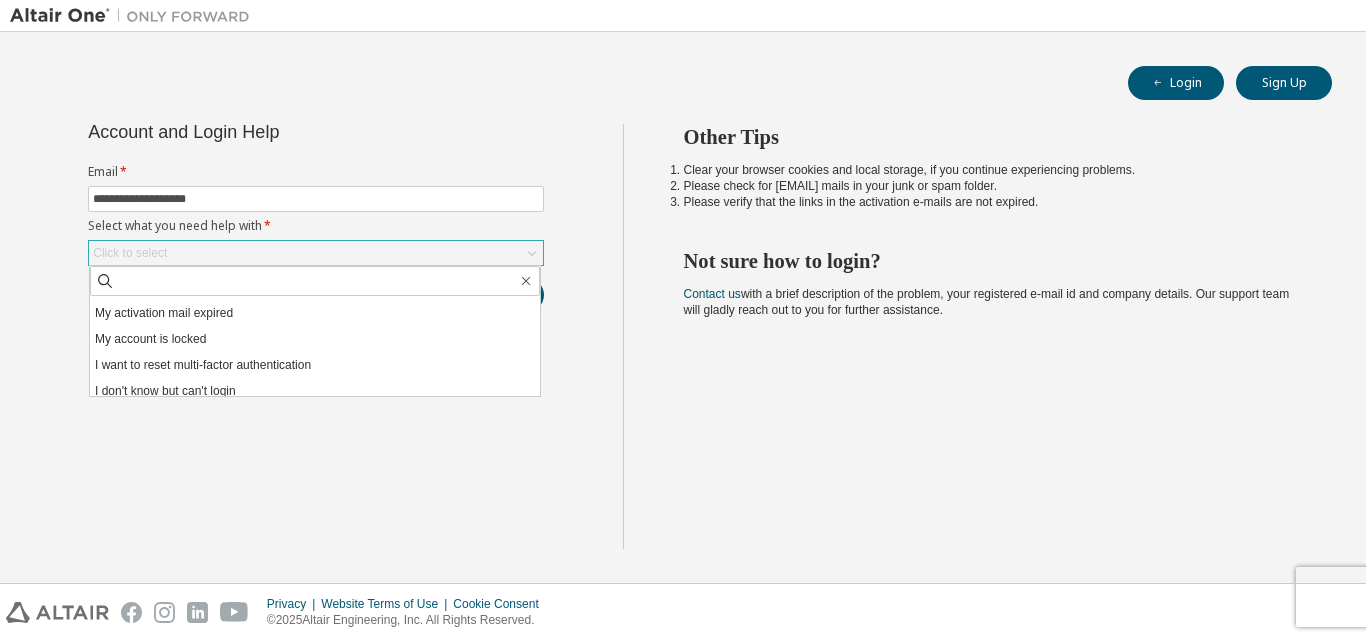 scroll, scrollTop: 56, scrollLeft: 0, axis: vertical 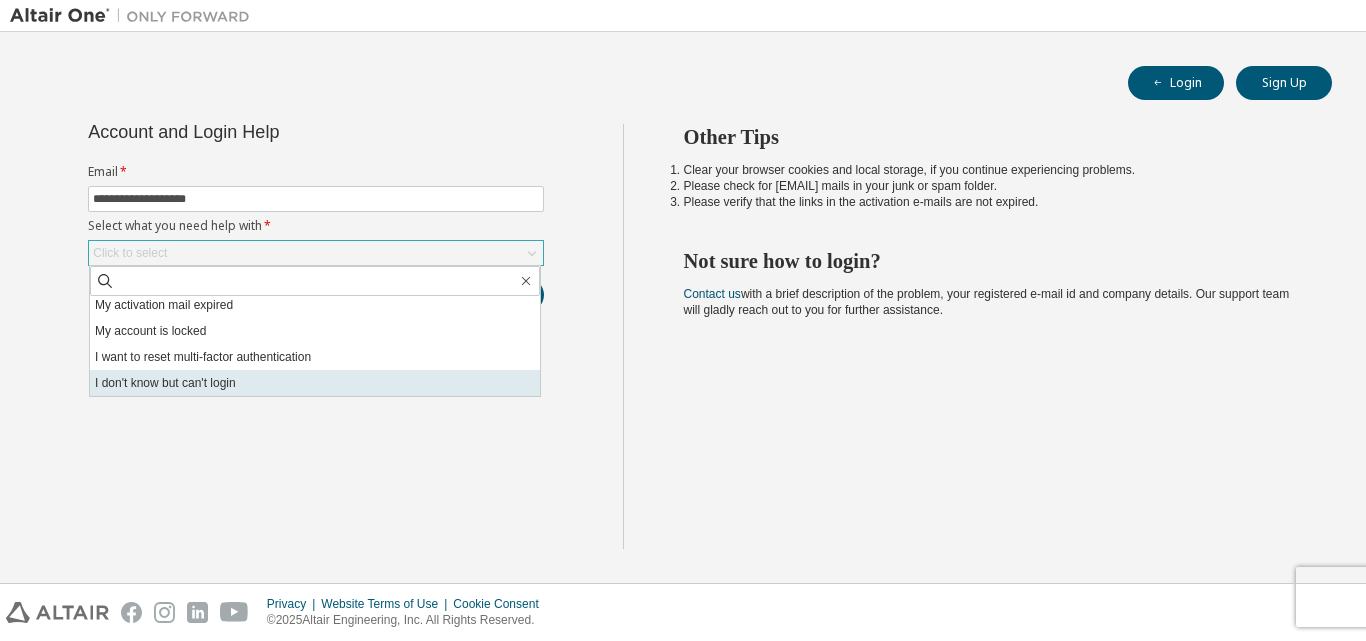 click on "I don't know but can't login" at bounding box center [315, 383] 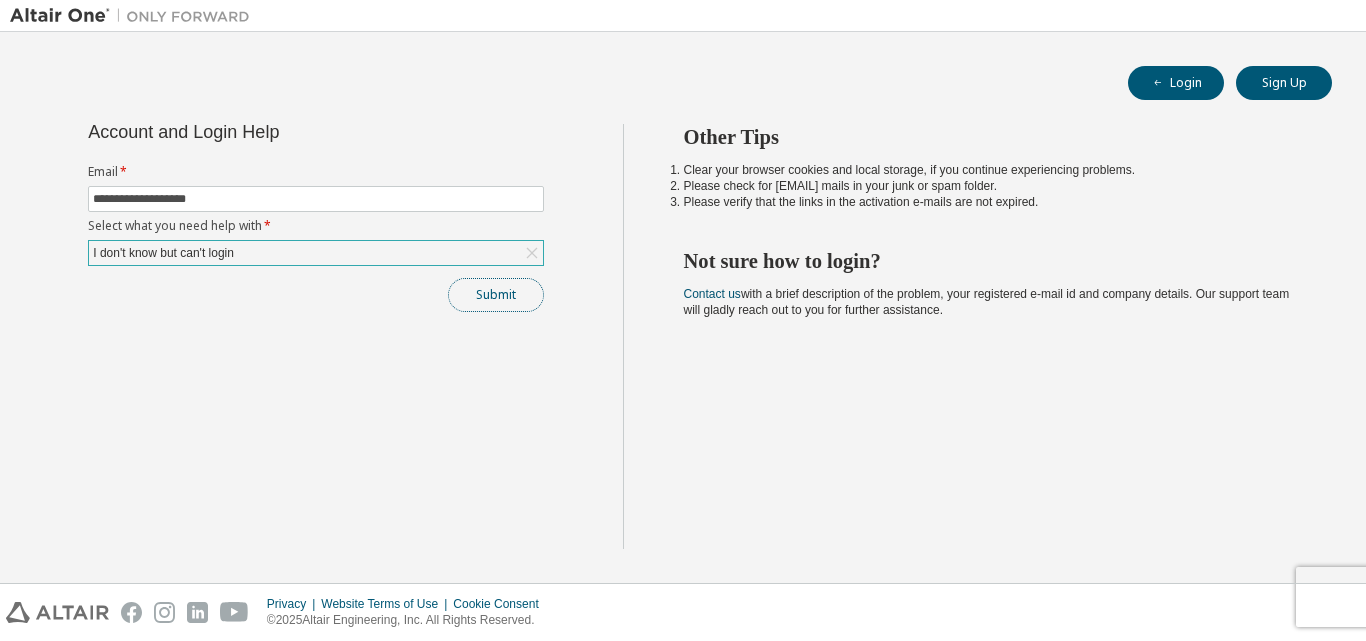 click on "Submit" at bounding box center (496, 295) 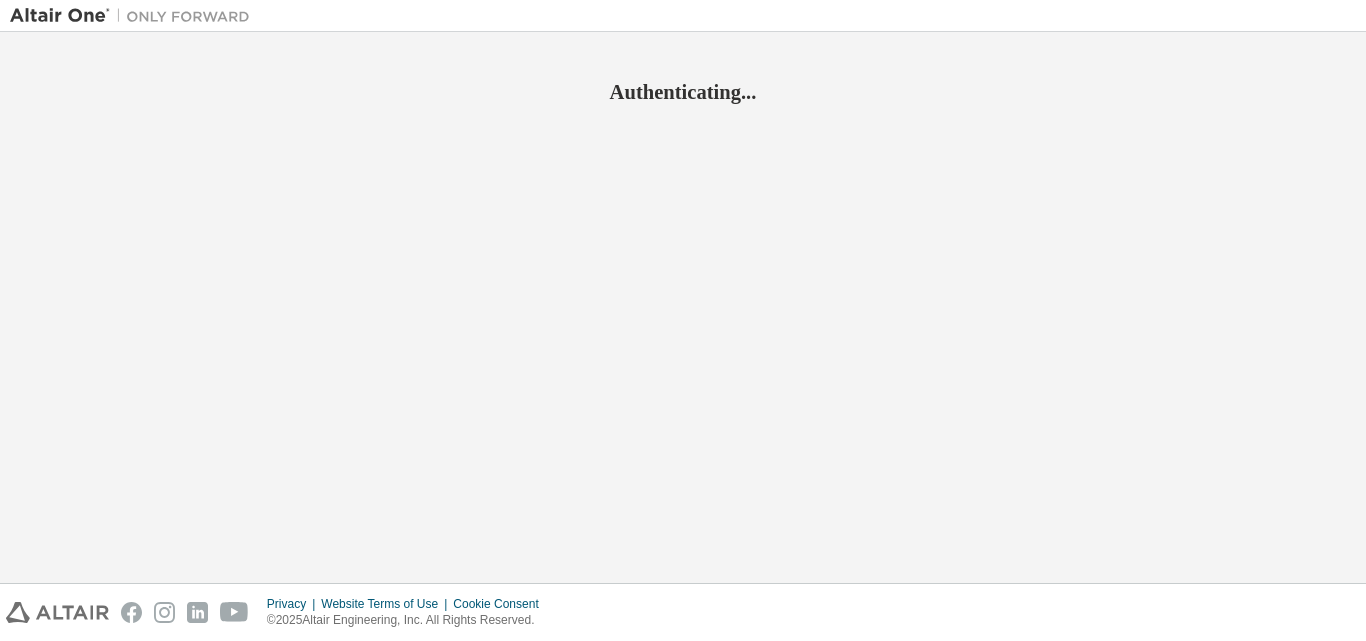 scroll, scrollTop: 0, scrollLeft: 0, axis: both 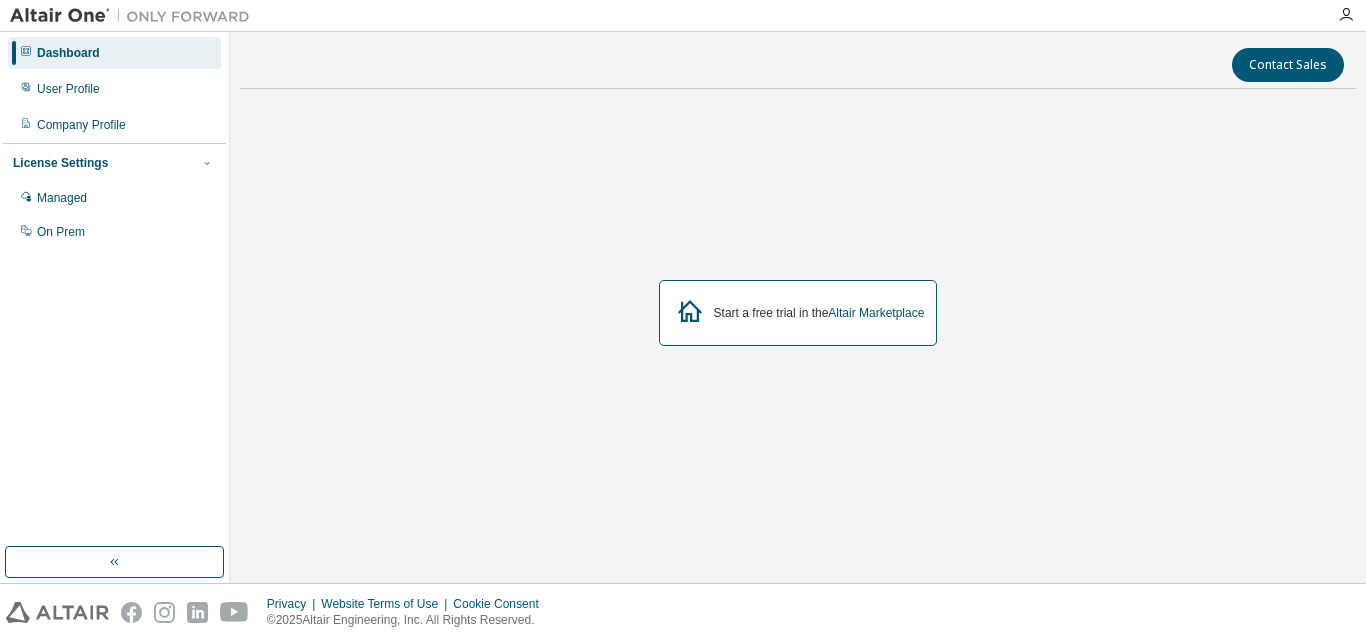 click on "Start a free trial in the  Altair Marketplace" at bounding box center (798, 313) 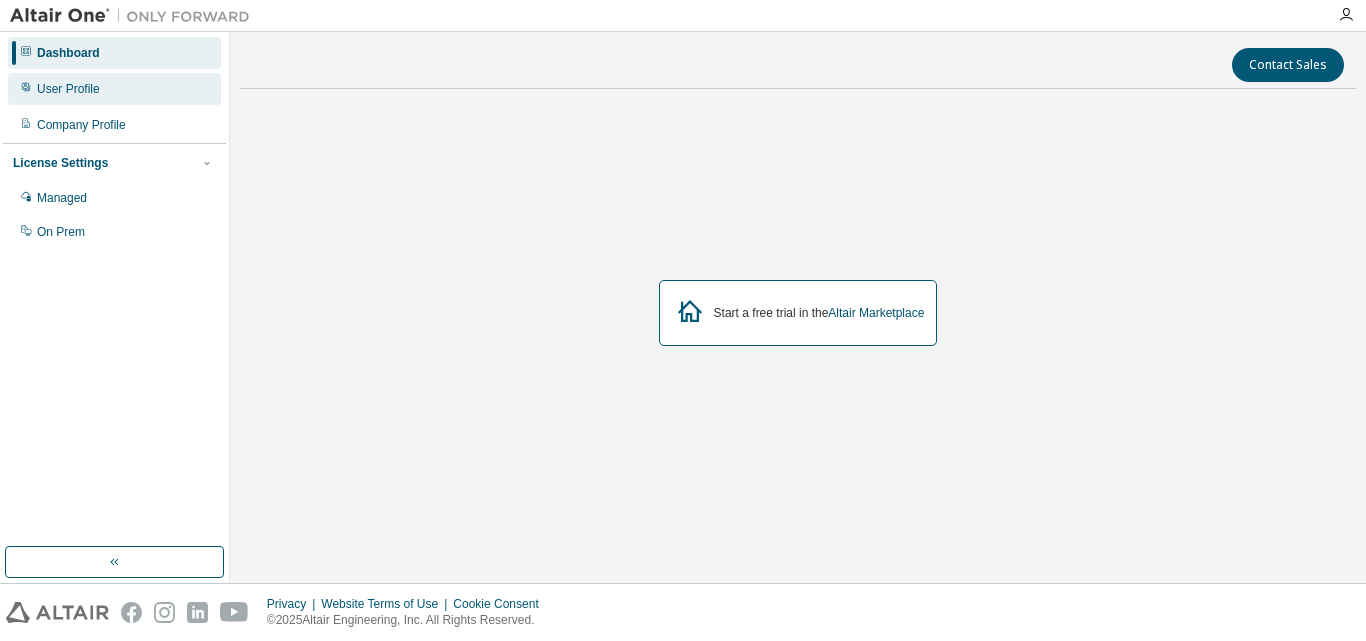 click on "User Profile" at bounding box center (114, 89) 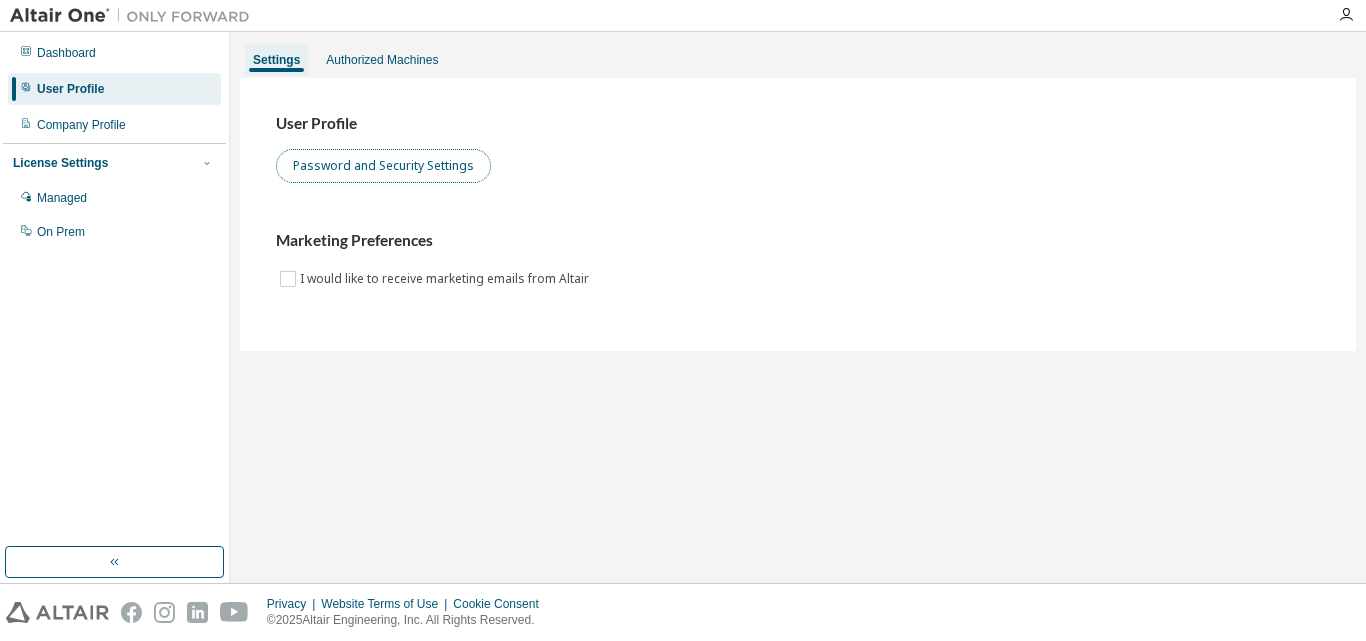 click on "Password and Security Settings" at bounding box center (383, 166) 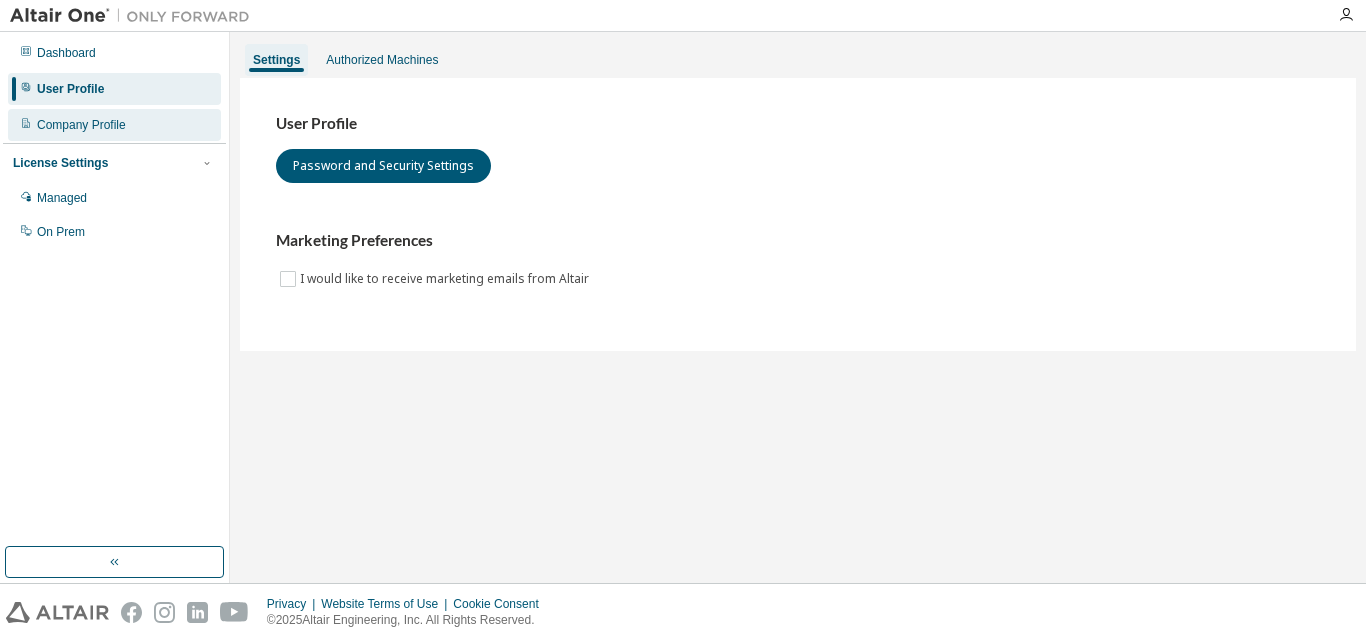click on "Company Profile" at bounding box center [114, 125] 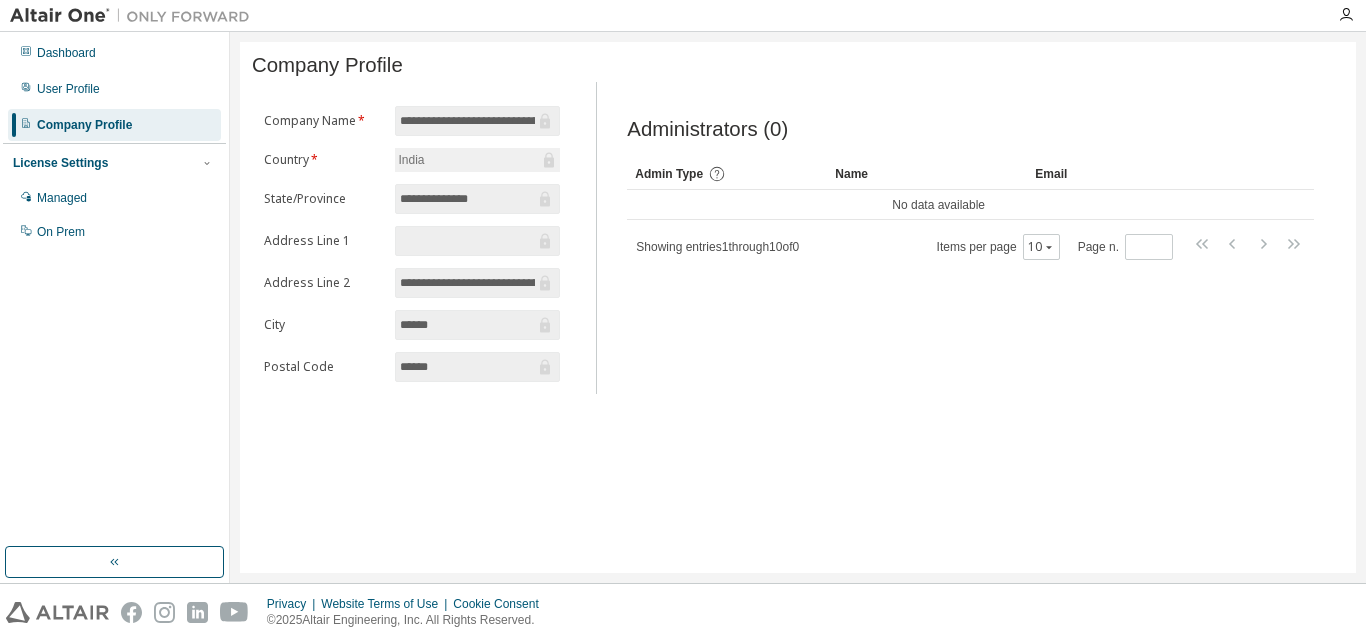 click at bounding box center [468, 241] 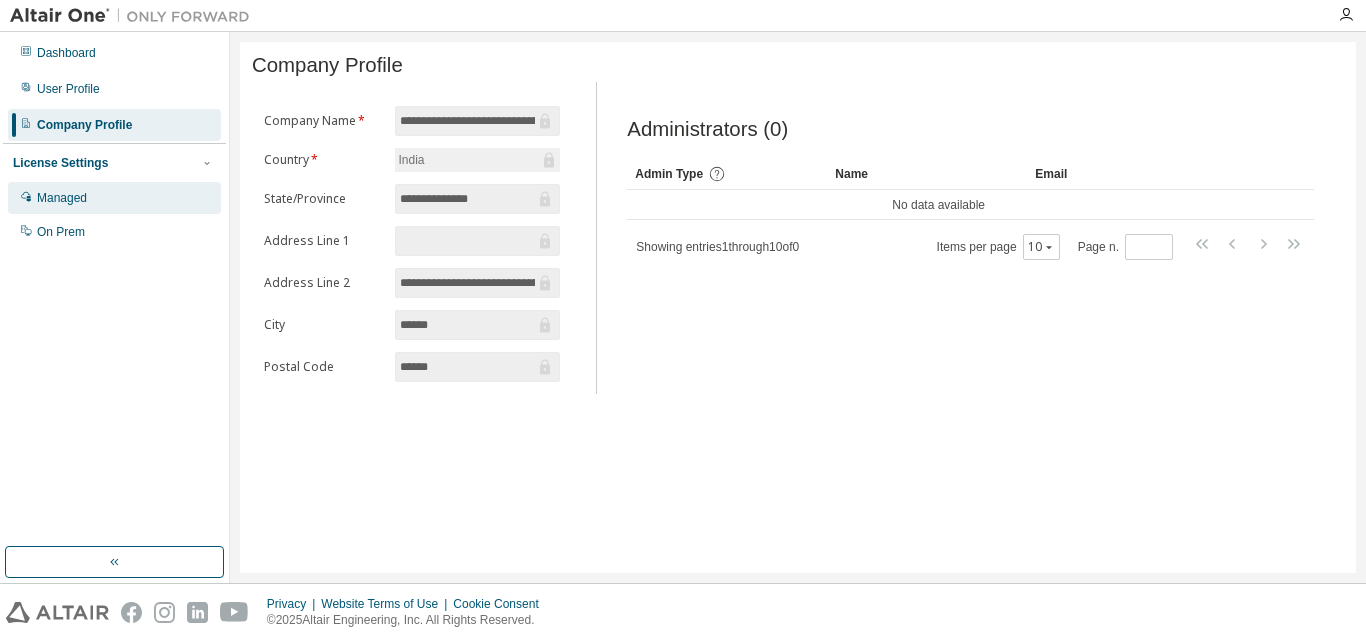 click on "Managed" at bounding box center (114, 198) 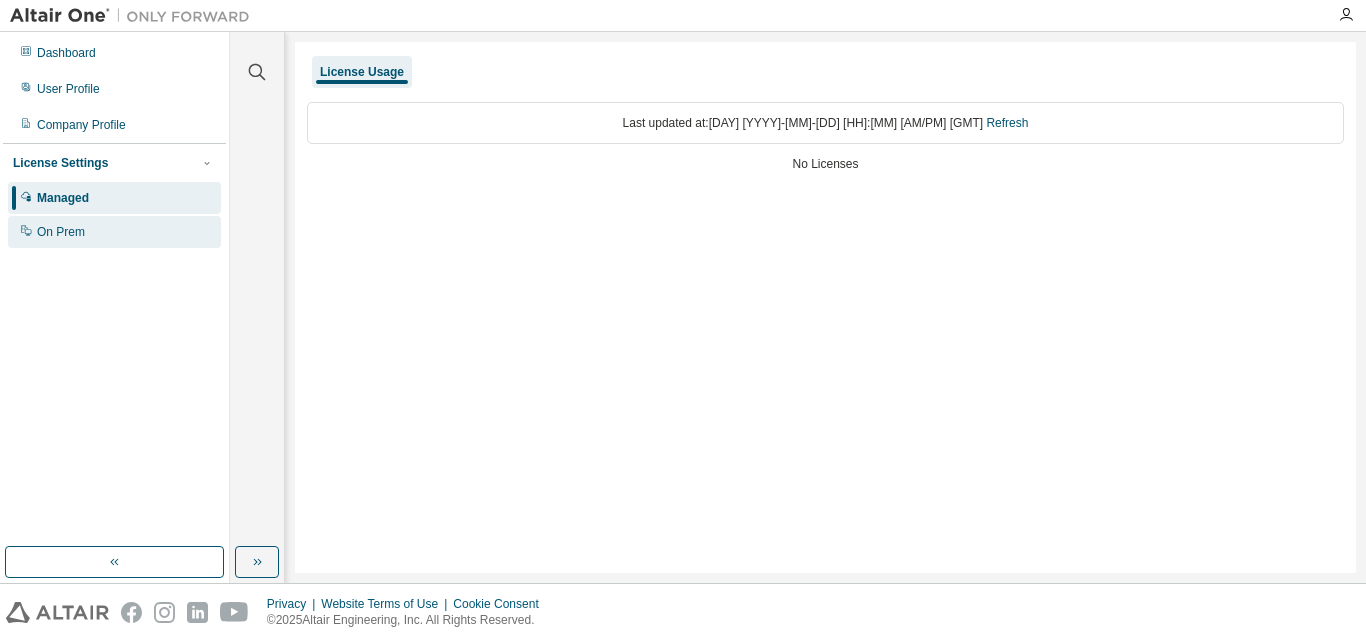 click on "On Prem" at bounding box center [114, 232] 